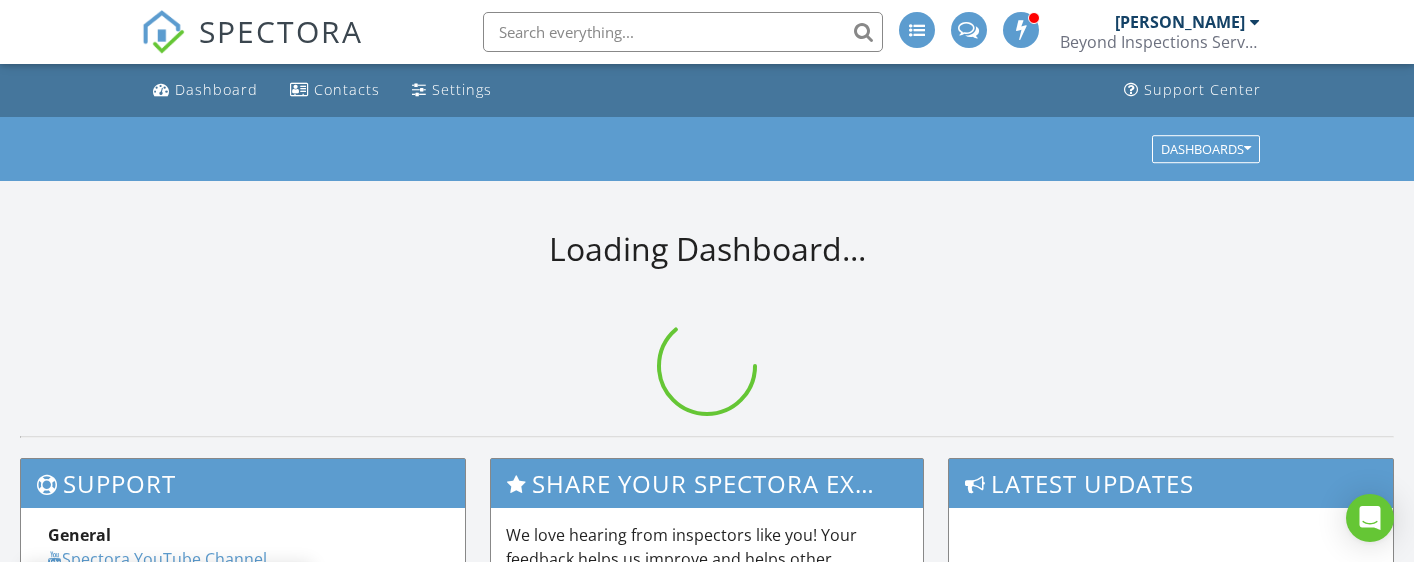 scroll, scrollTop: 0, scrollLeft: 0, axis: both 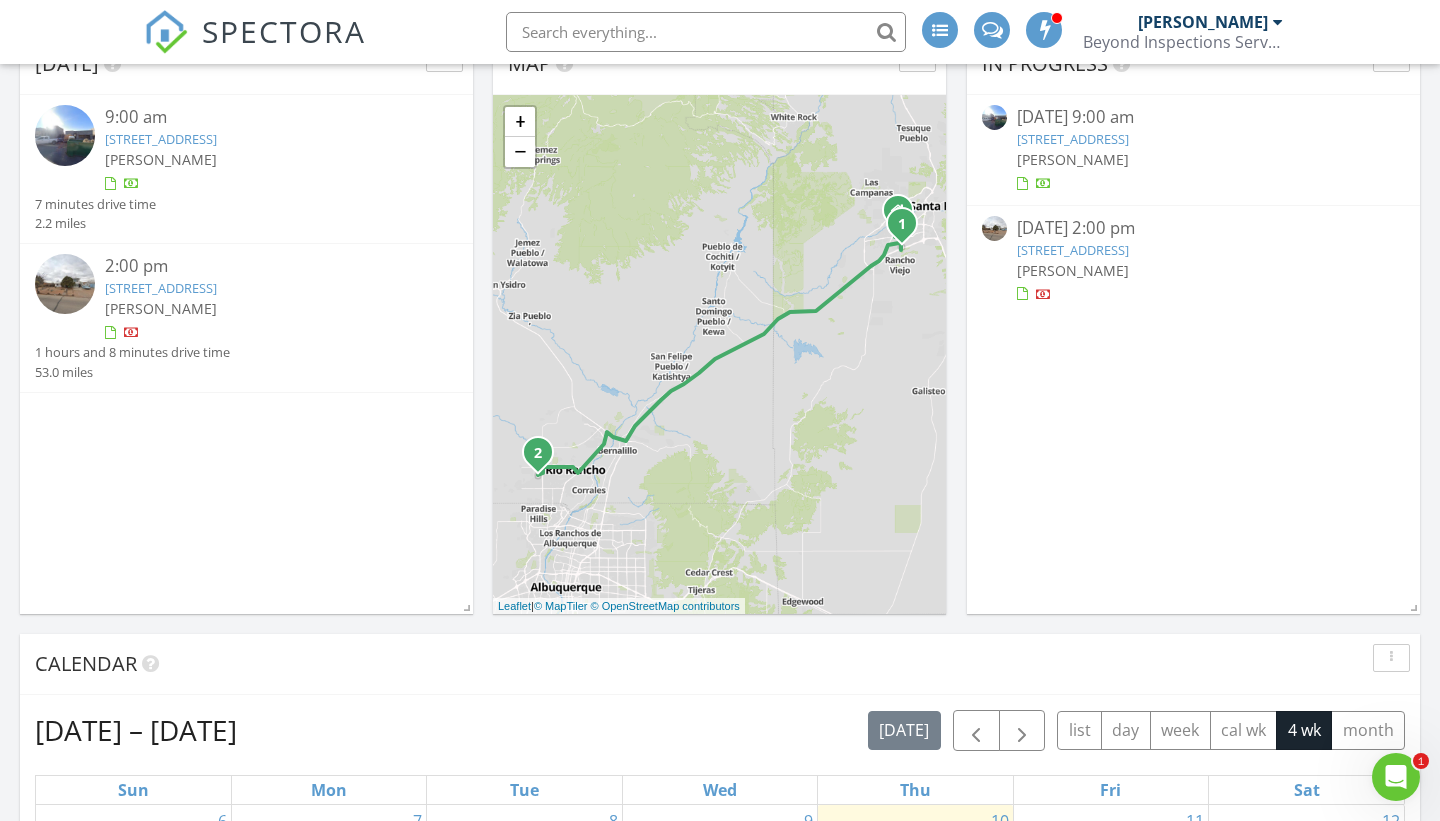 click on "3497 Aster Ln, Santa Fe, NM 87507" at bounding box center (161, 139) 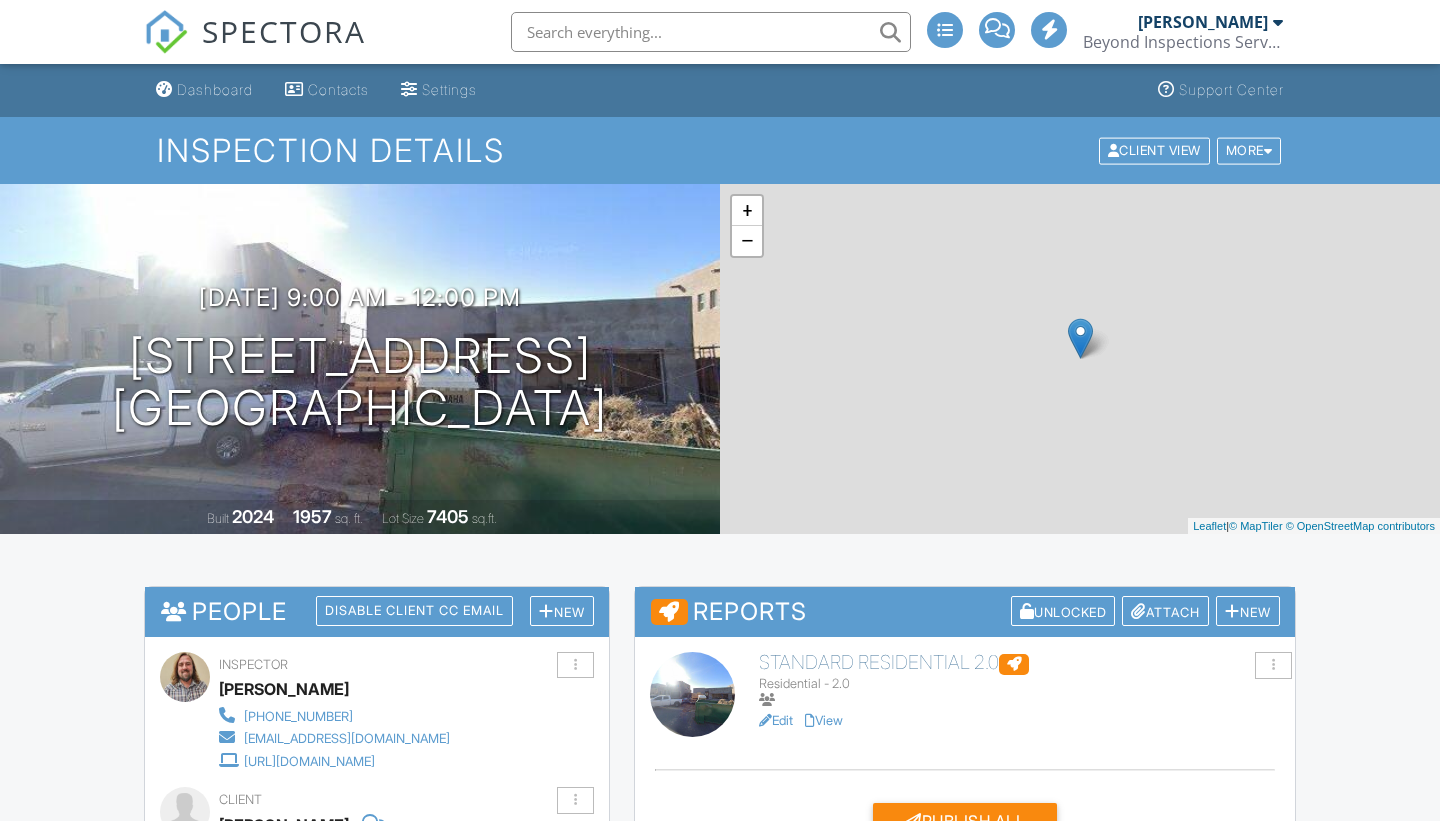 scroll, scrollTop: 0, scrollLeft: 0, axis: both 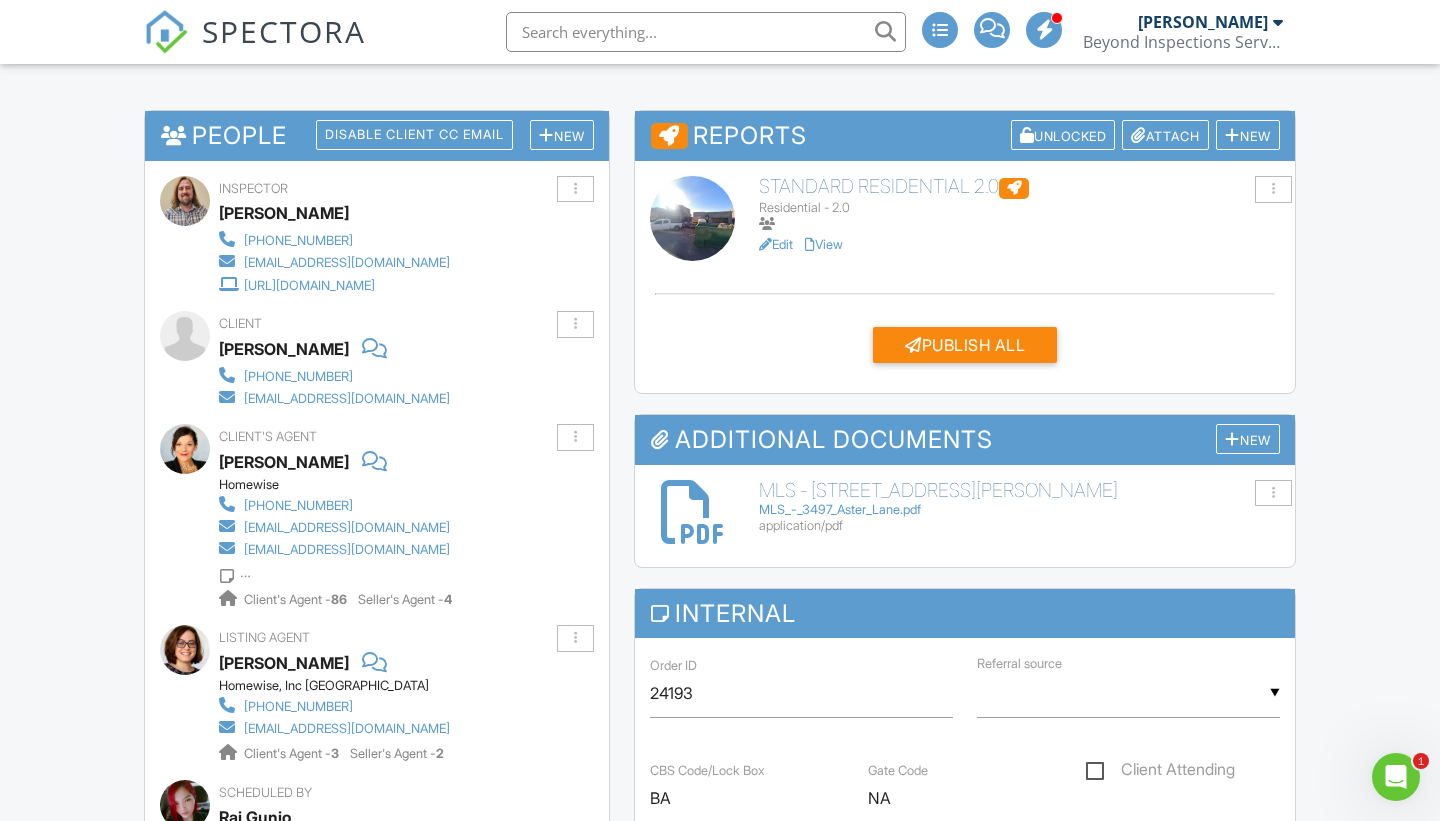 click on "View" at bounding box center (824, 244) 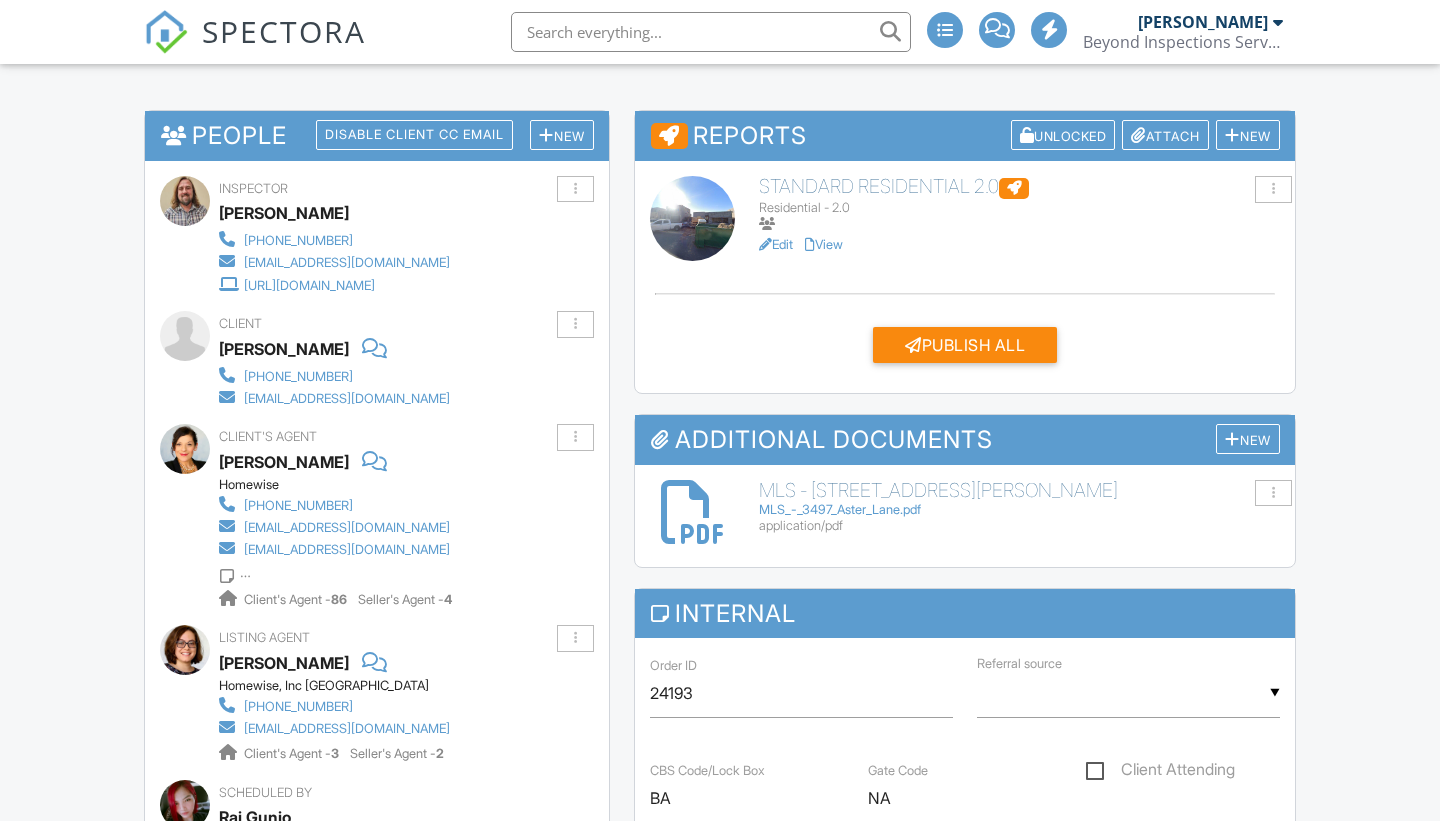 scroll, scrollTop: 476, scrollLeft: 0, axis: vertical 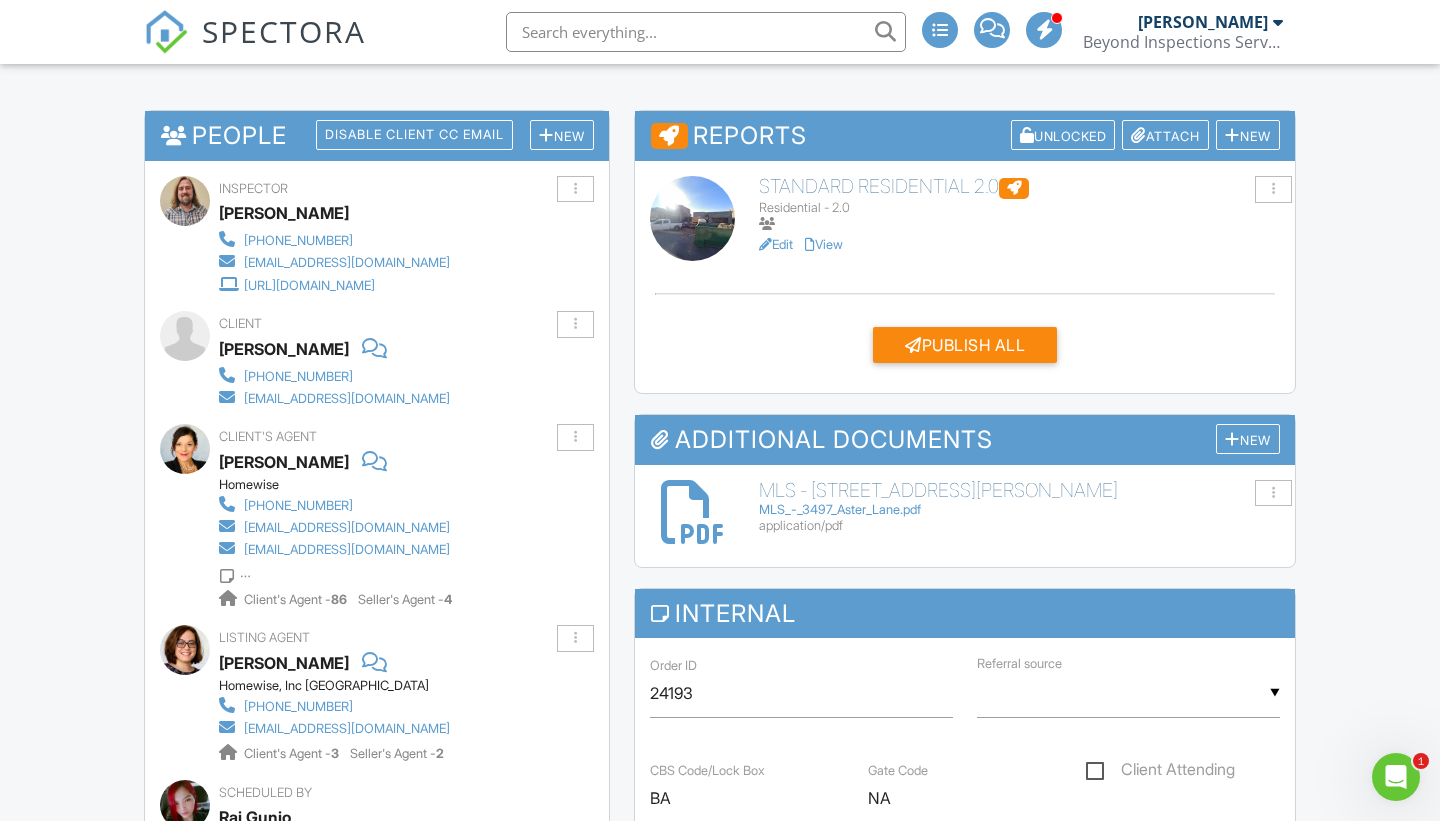 click on "View" at bounding box center [824, 244] 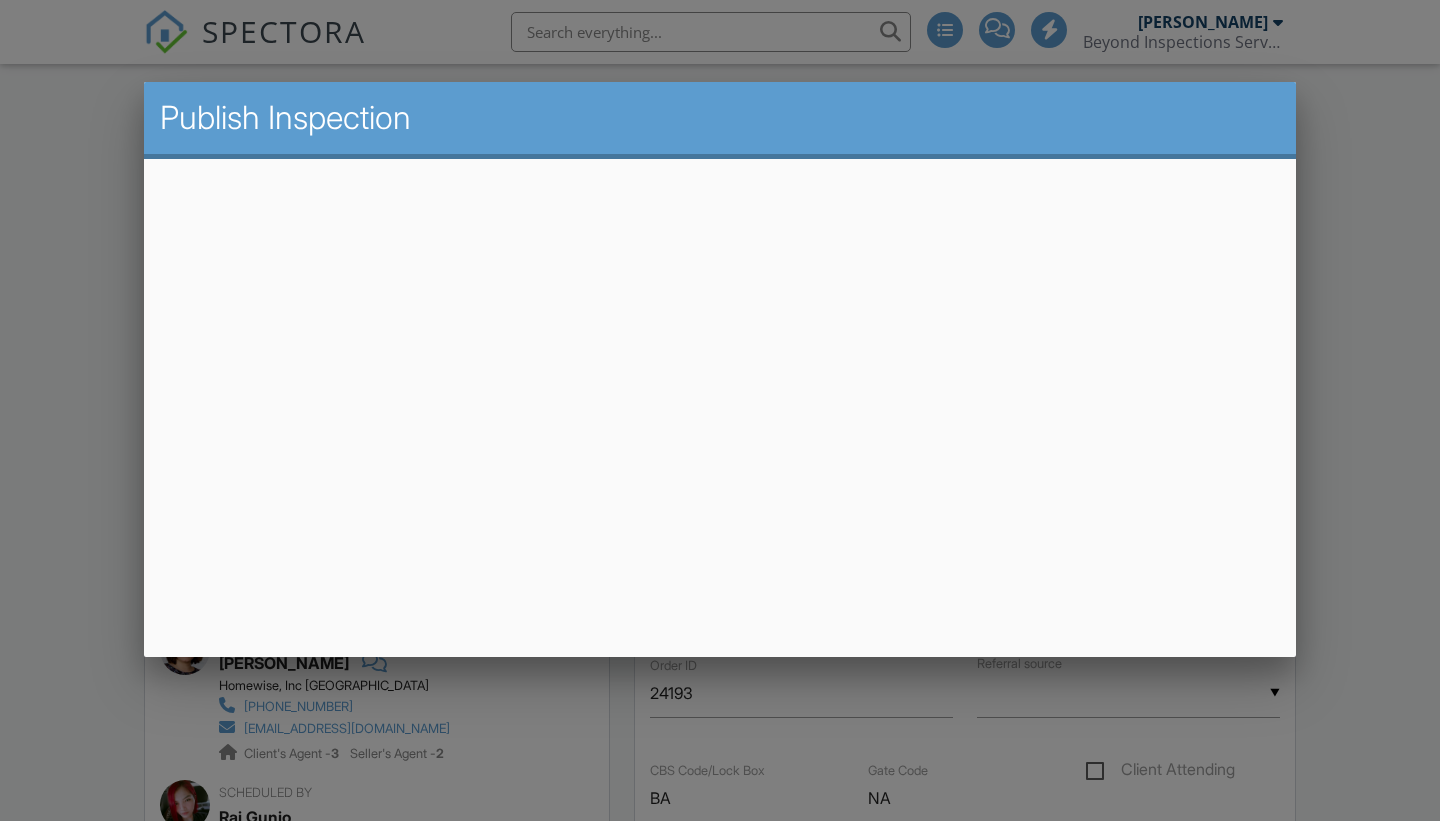 scroll, scrollTop: 476, scrollLeft: 0, axis: vertical 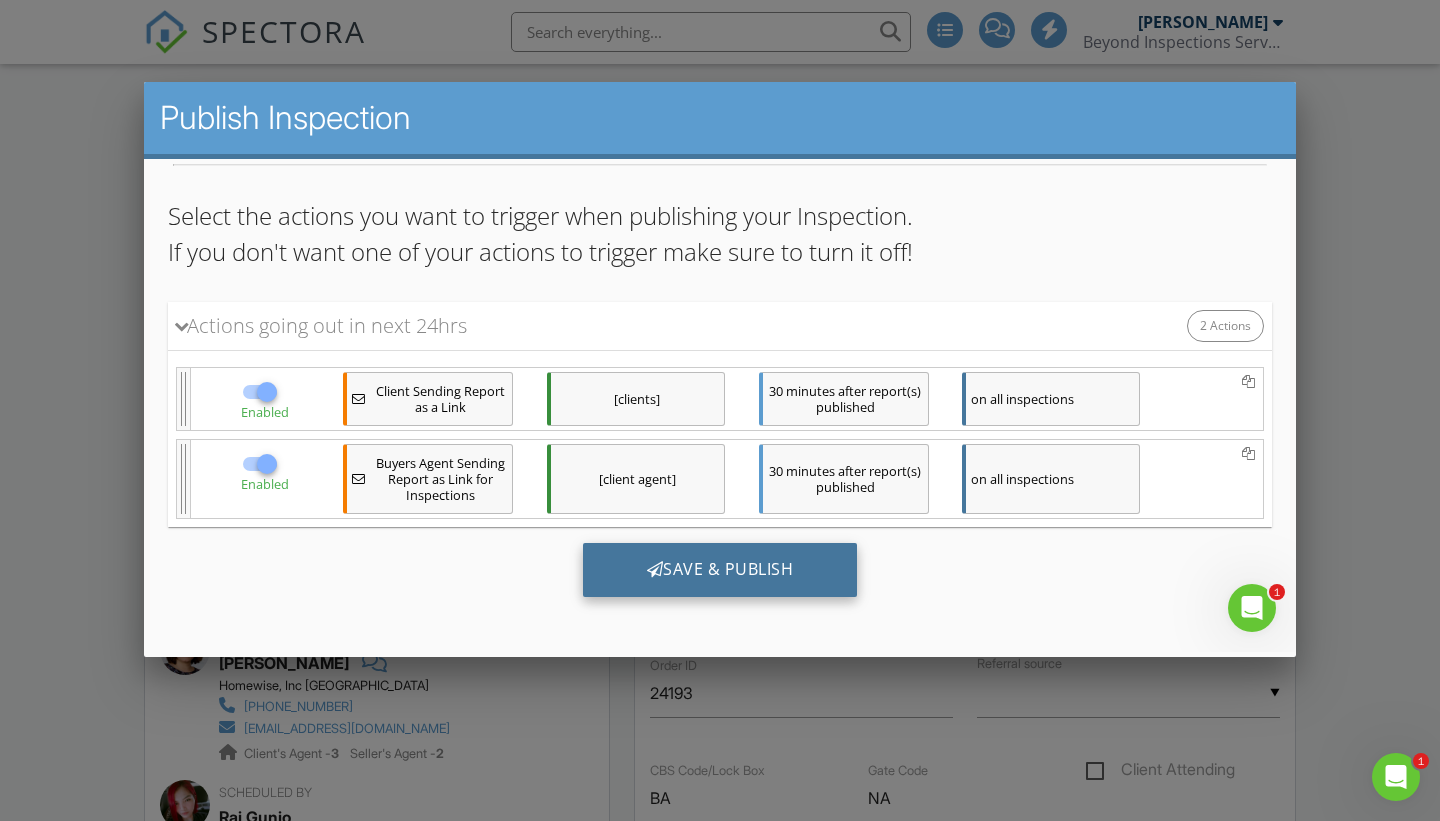 click on "Save & Publish" at bounding box center [720, 570] 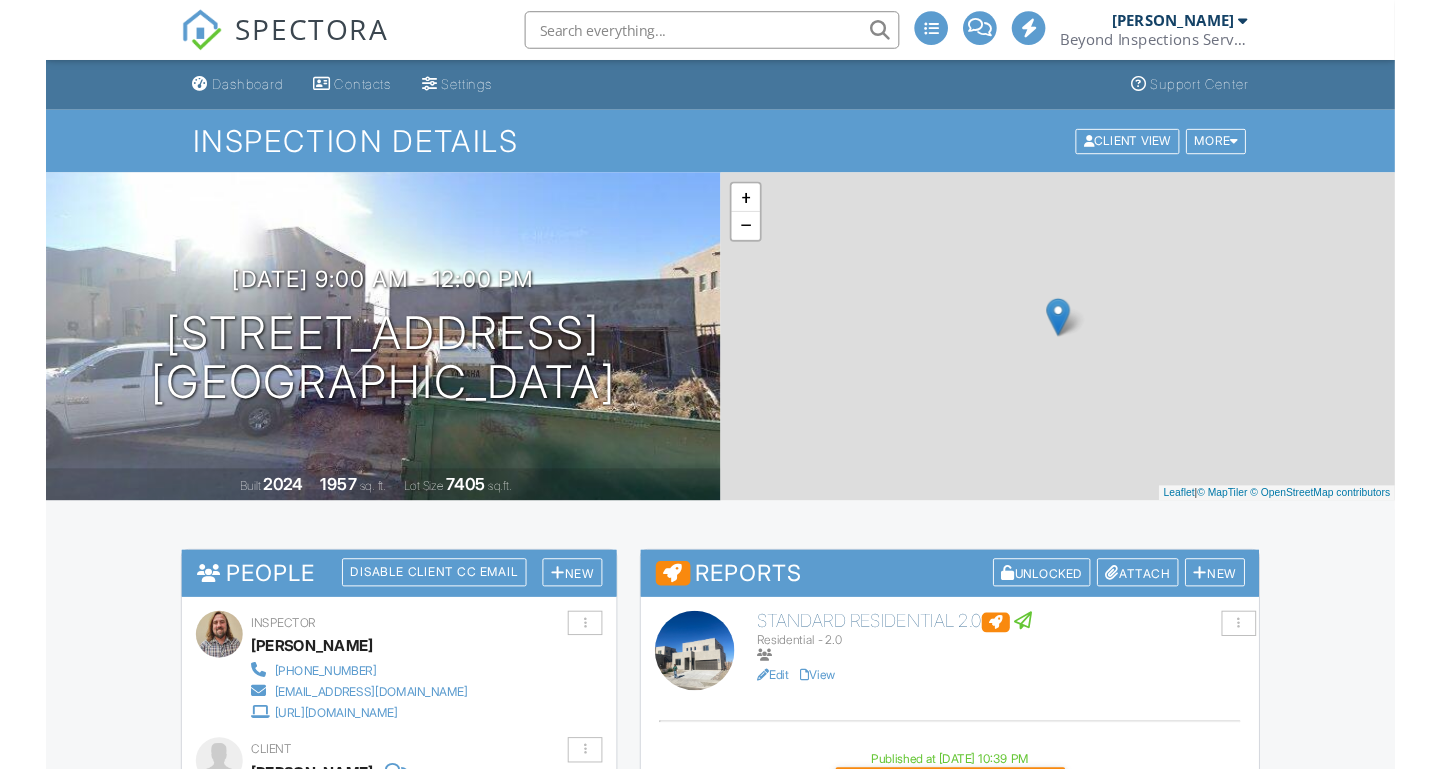 scroll, scrollTop: 0, scrollLeft: 0, axis: both 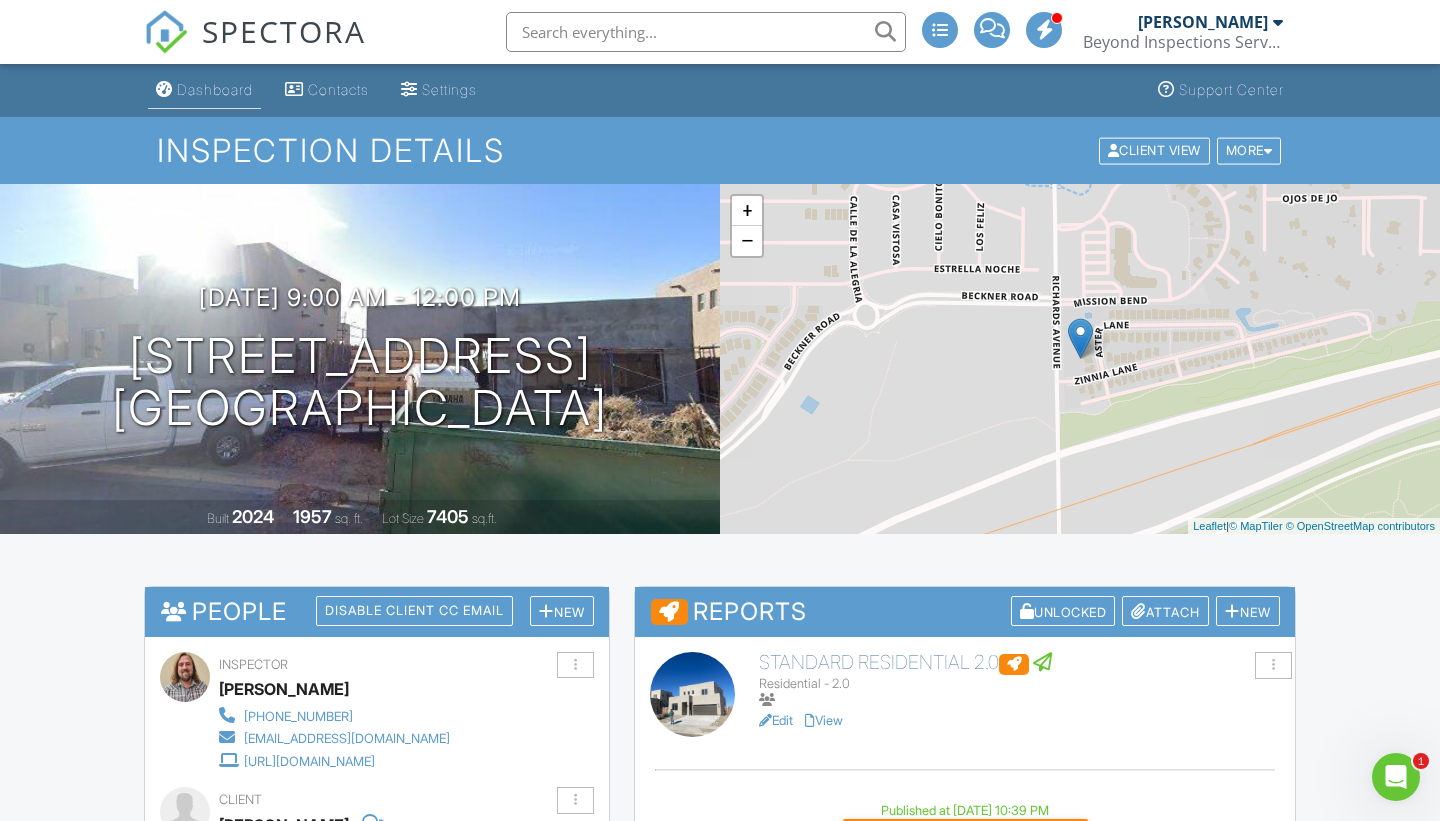 click on "Dashboard" at bounding box center (215, 89) 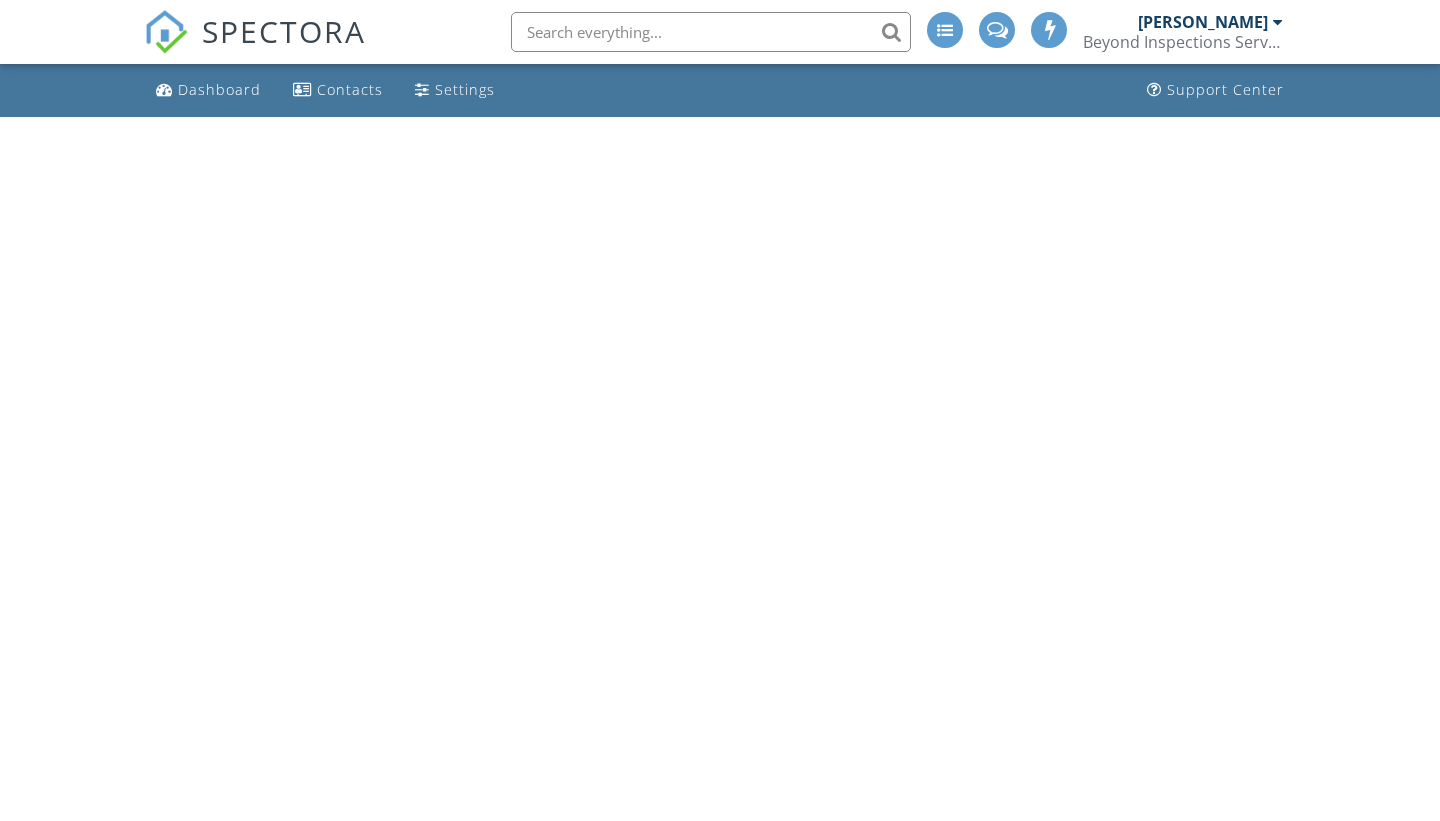 scroll, scrollTop: 0, scrollLeft: 0, axis: both 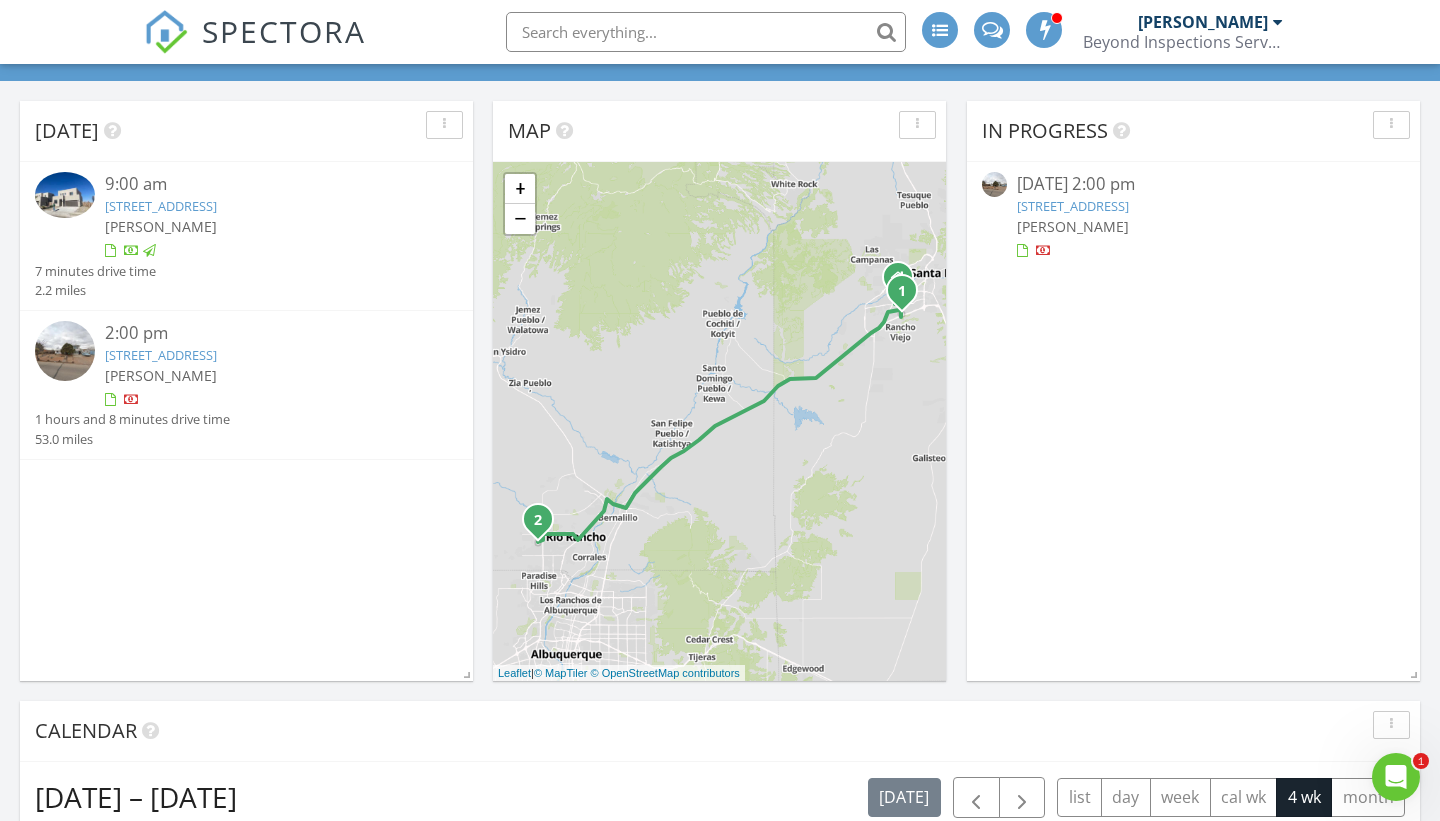 click on "[STREET_ADDRESS]" at bounding box center [161, 355] 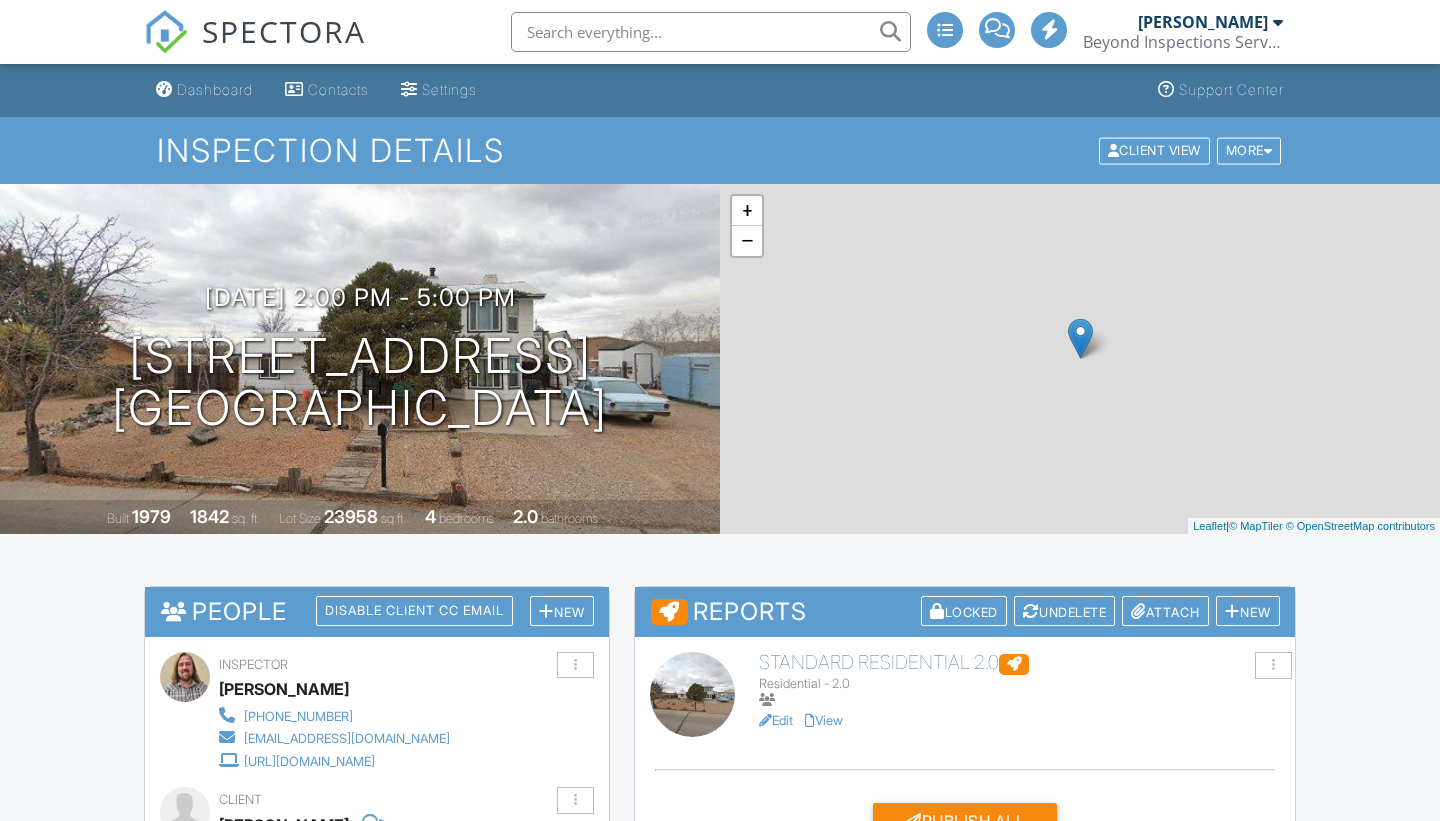 scroll, scrollTop: 0, scrollLeft: 0, axis: both 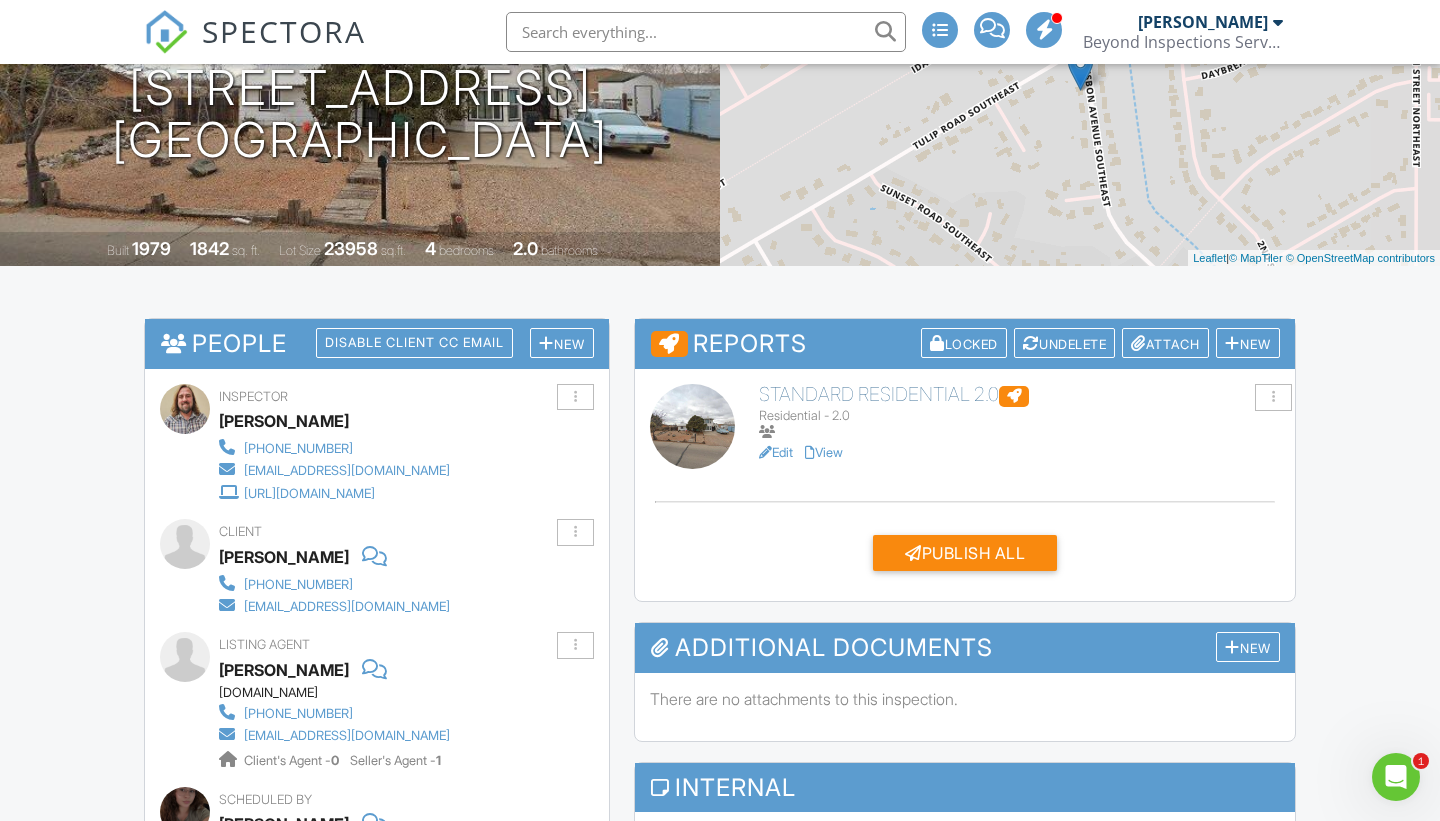 click on "View" at bounding box center (824, 452) 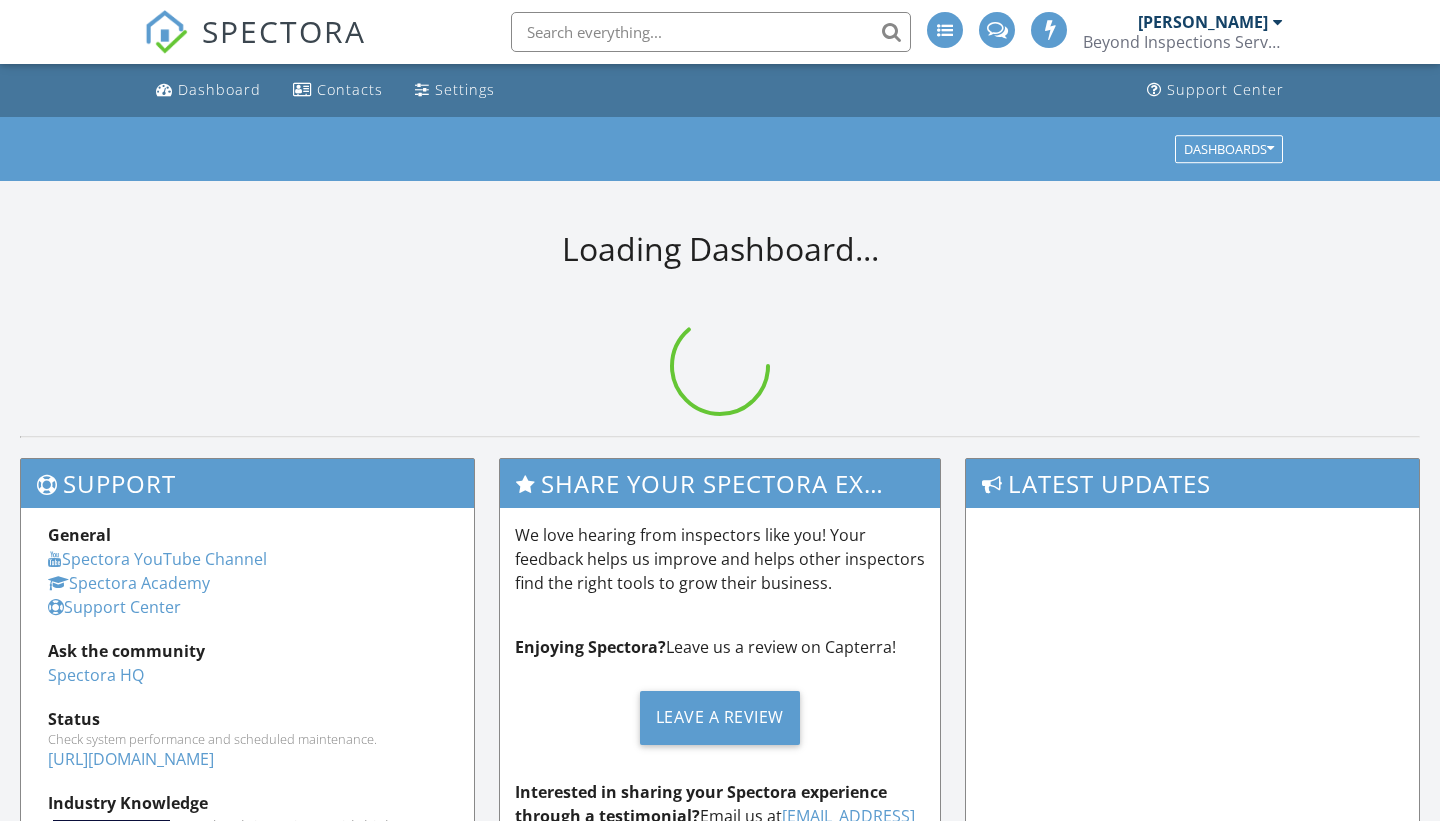 scroll, scrollTop: 0, scrollLeft: 0, axis: both 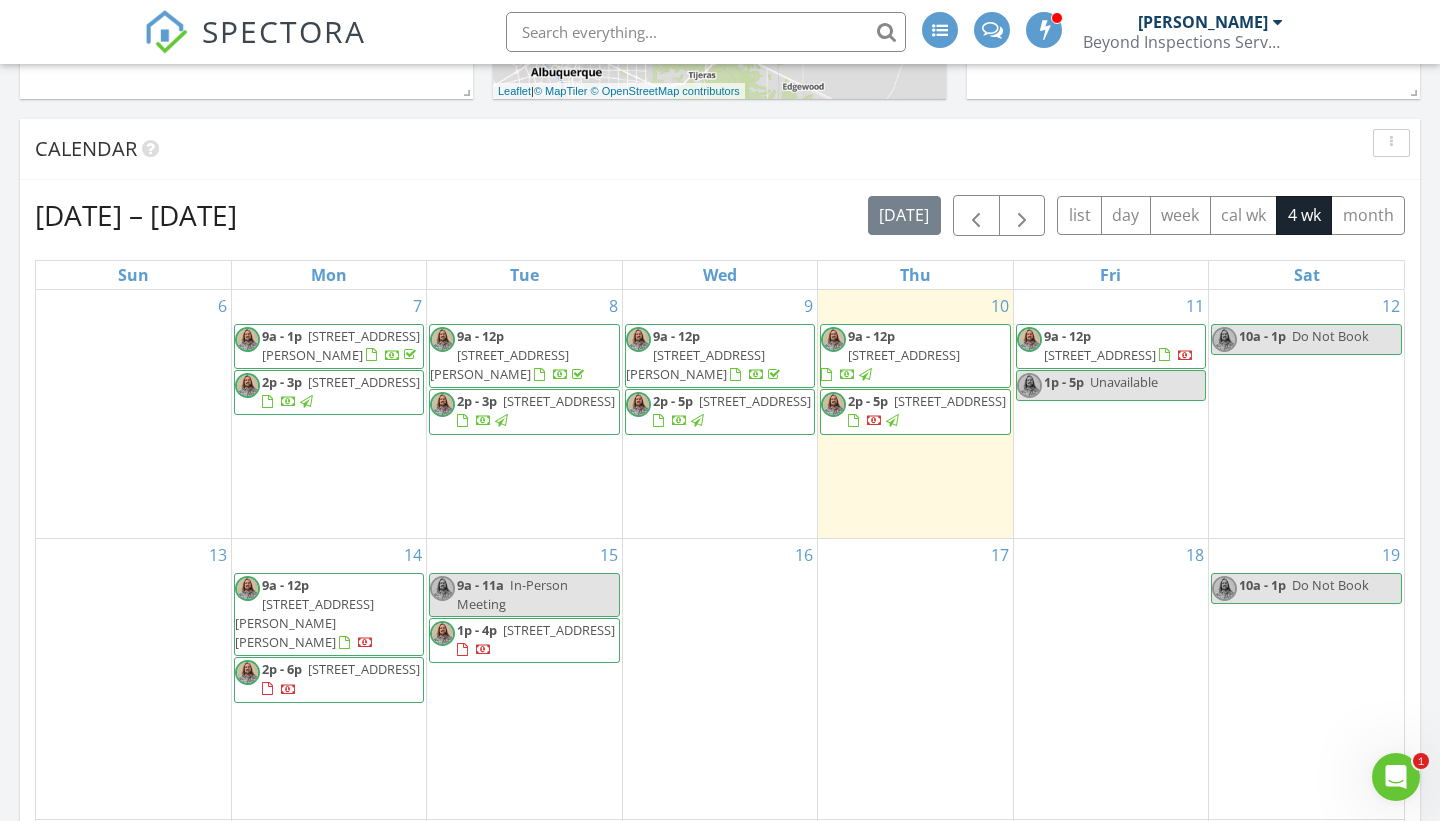 click on "[STREET_ADDRESS]" at bounding box center (1100, 355) 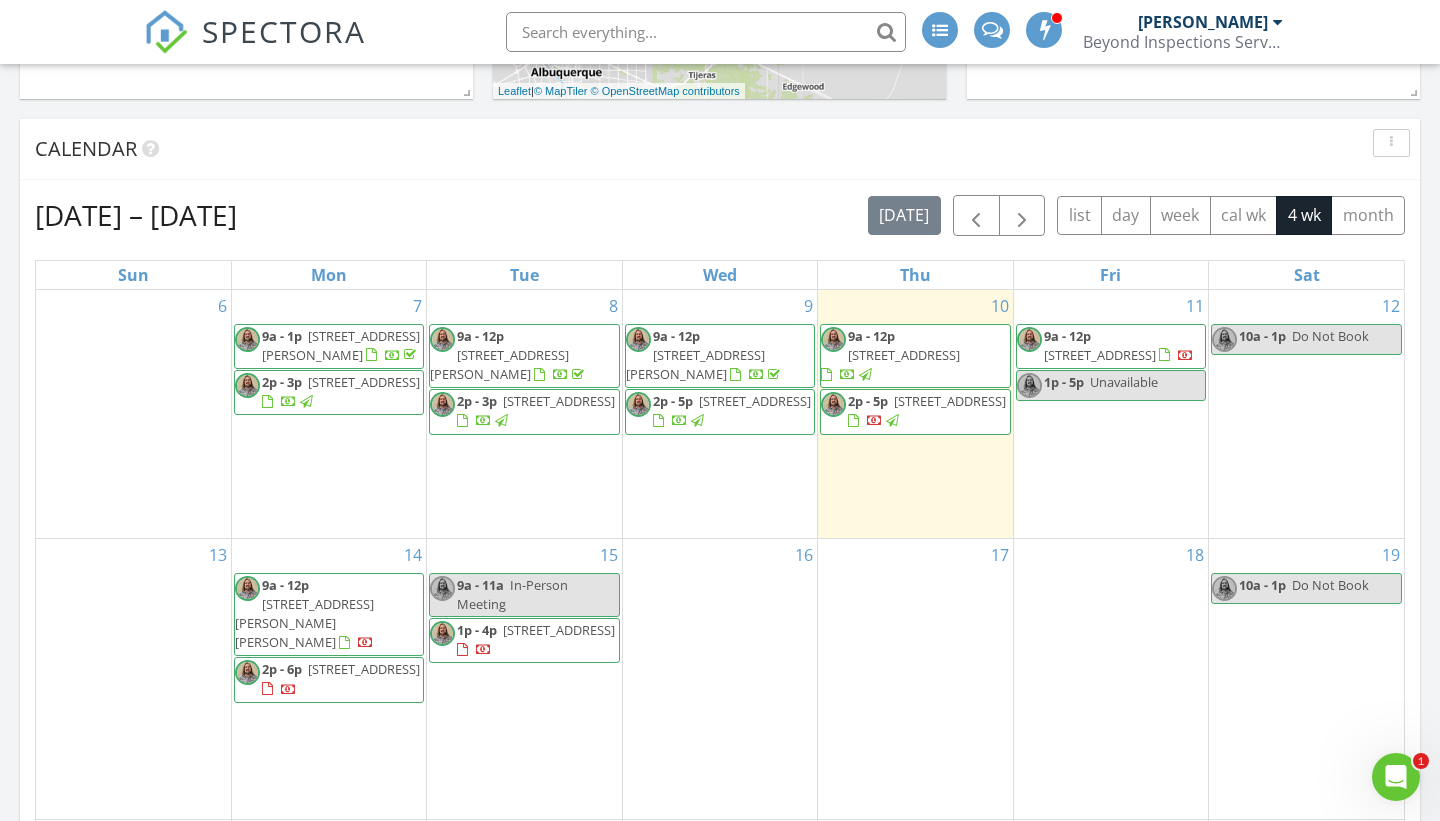 click on "[STREET_ADDRESS]" at bounding box center [1100, 355] 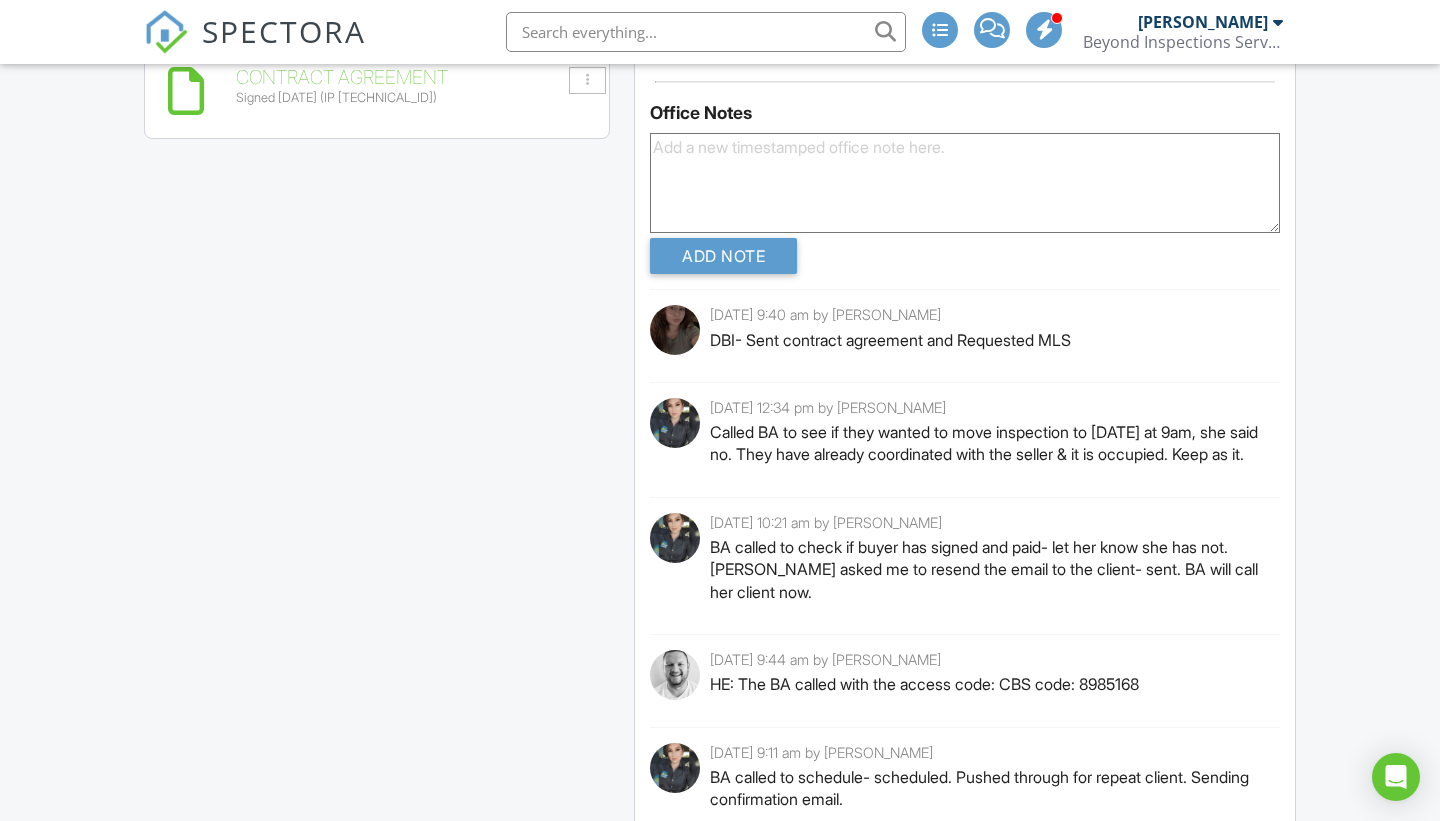 scroll, scrollTop: 3064, scrollLeft: 0, axis: vertical 